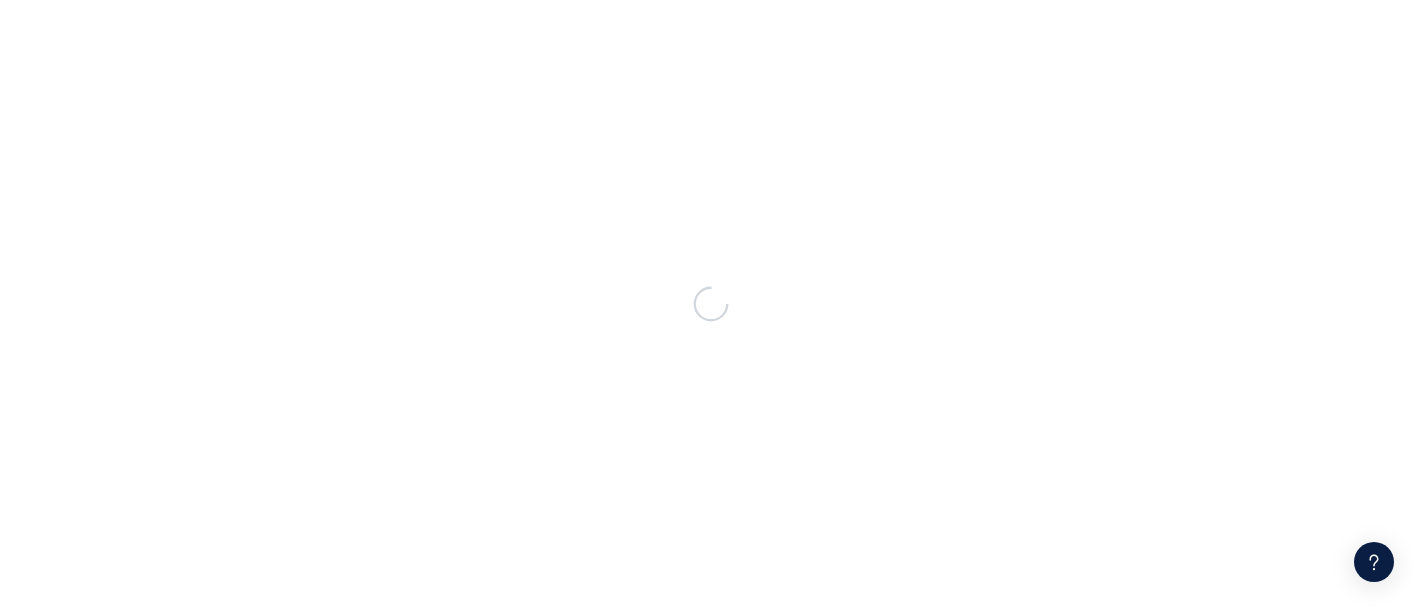 scroll, scrollTop: 0, scrollLeft: 0, axis: both 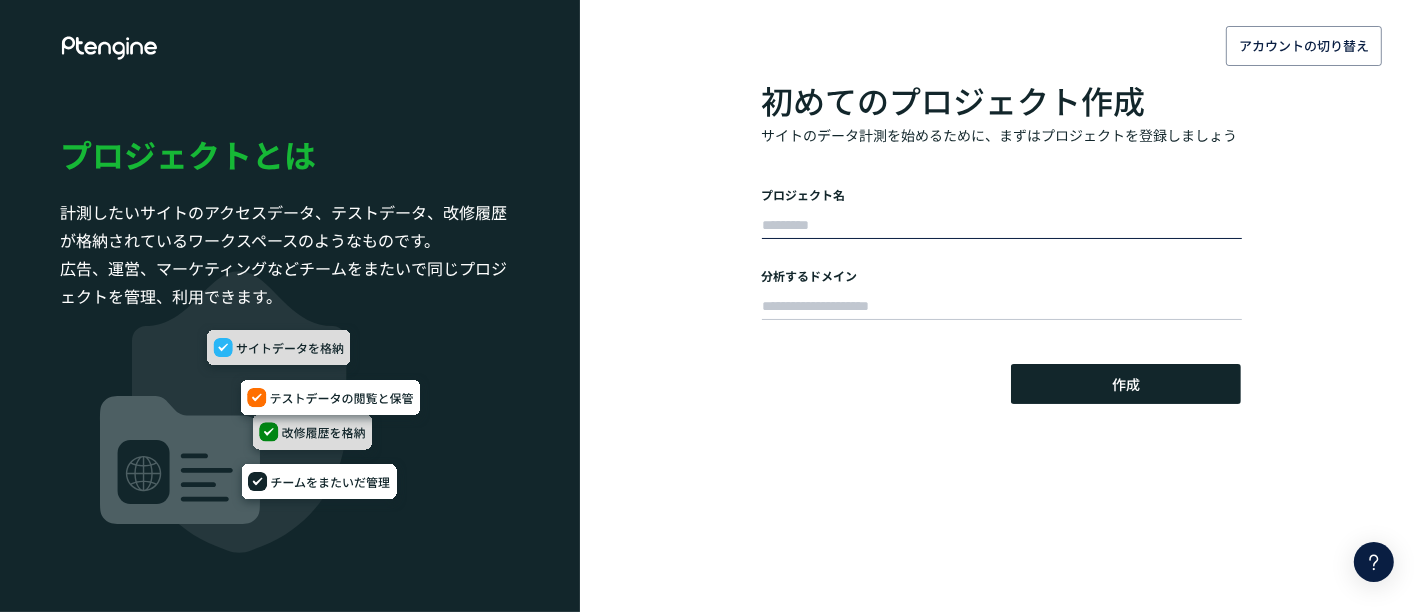 drag, startPoint x: 890, startPoint y: 215, endPoint x: 879, endPoint y: 204, distance: 15.556349 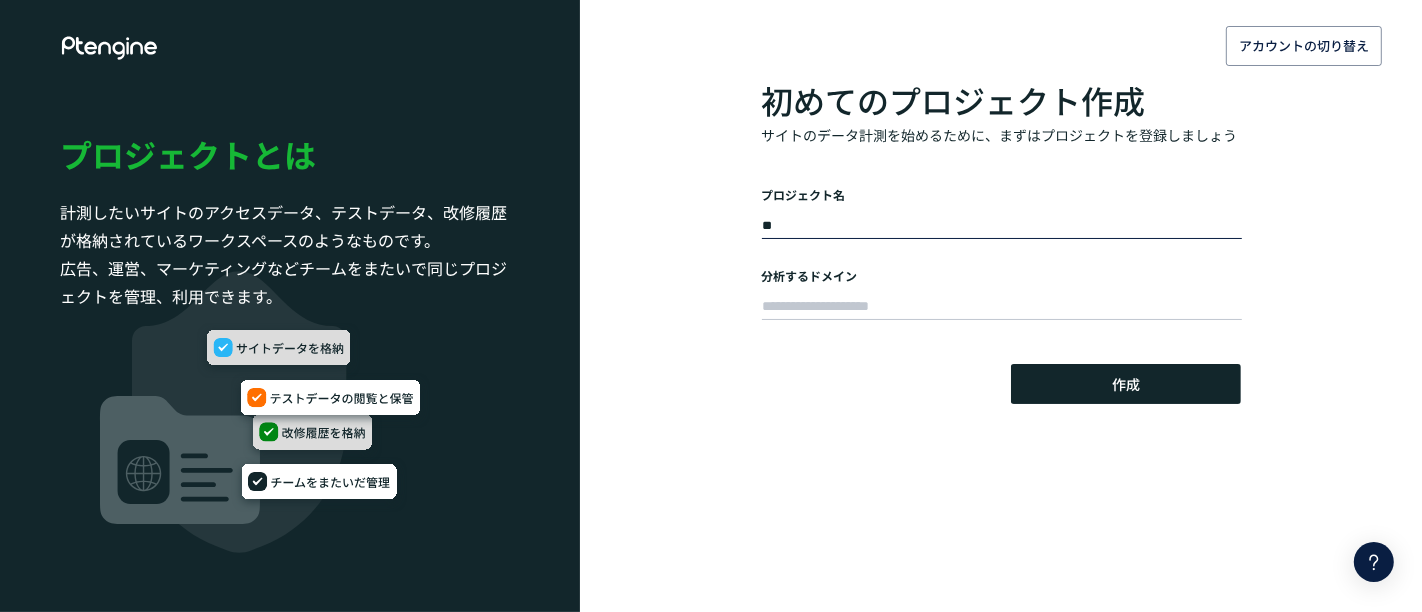 type on "*" 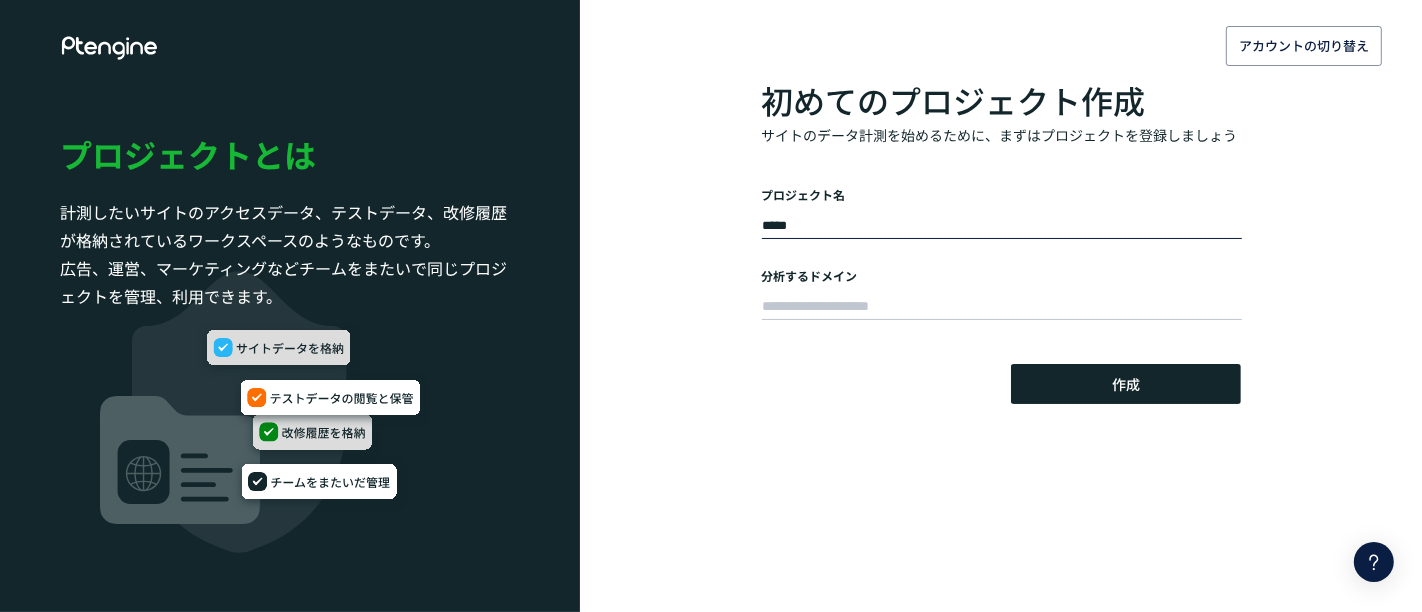 type on "*****" 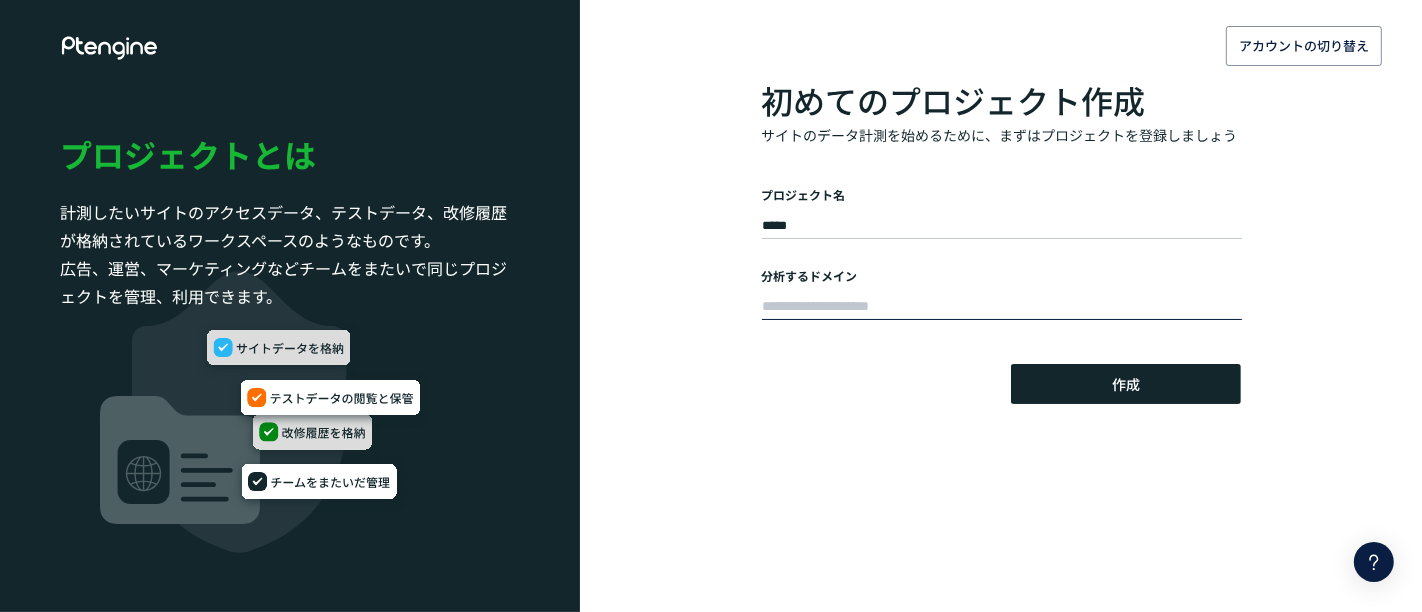 paste on "**********" 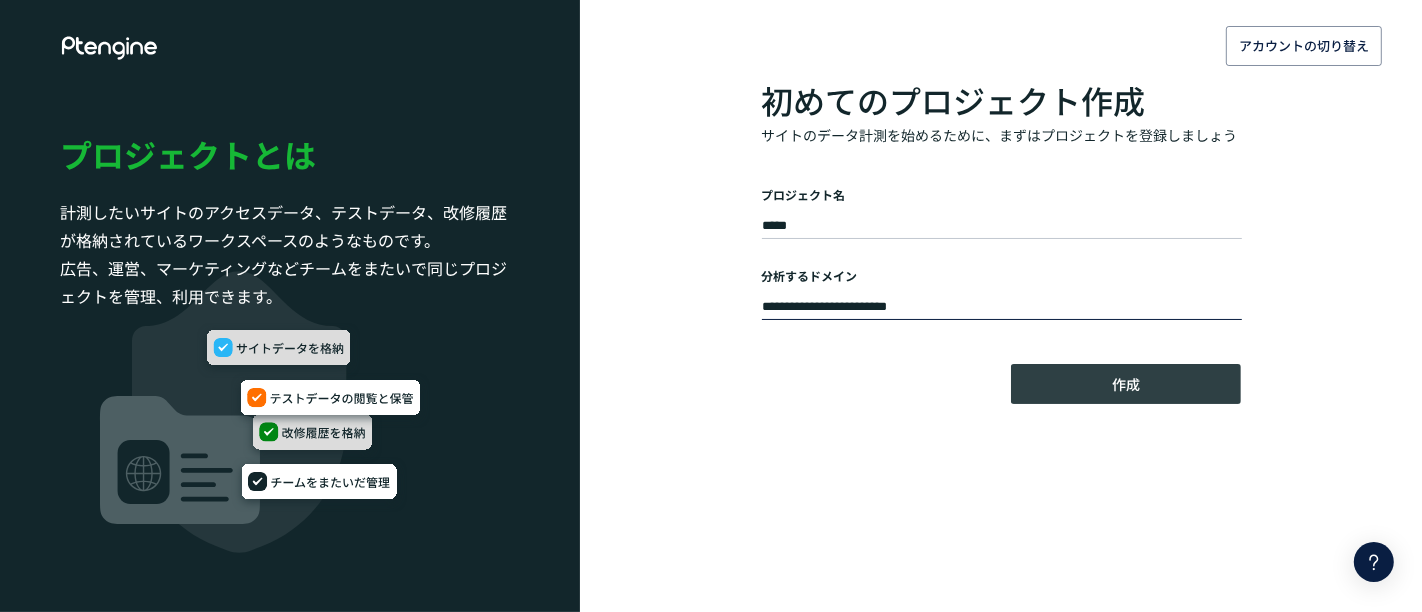 type on "**********" 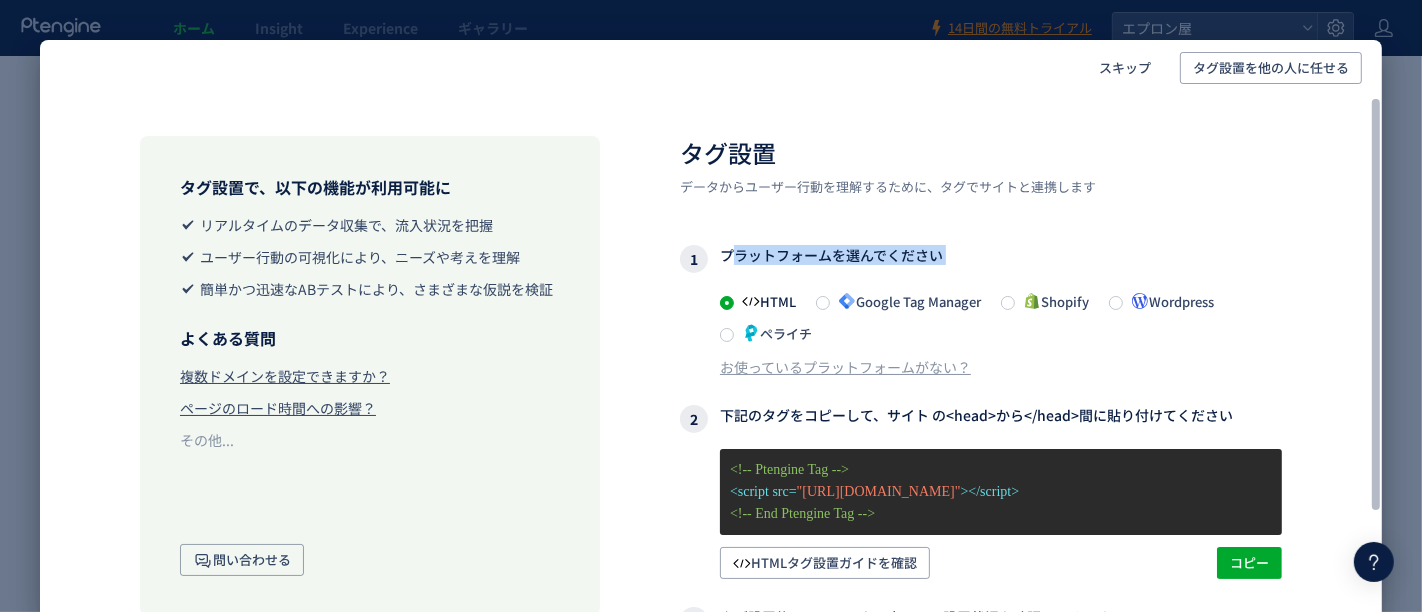 drag, startPoint x: 721, startPoint y: 251, endPoint x: 1150, endPoint y: 319, distance: 434.35583 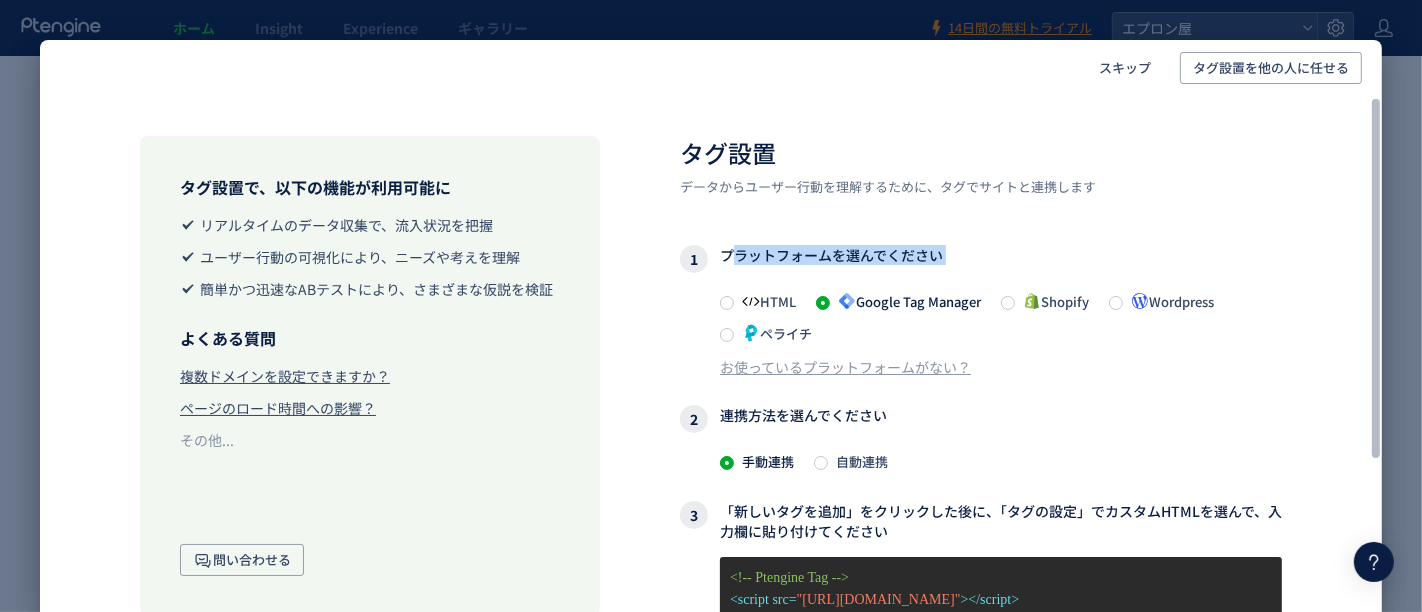 click on "HTML" at bounding box center [765, 301] 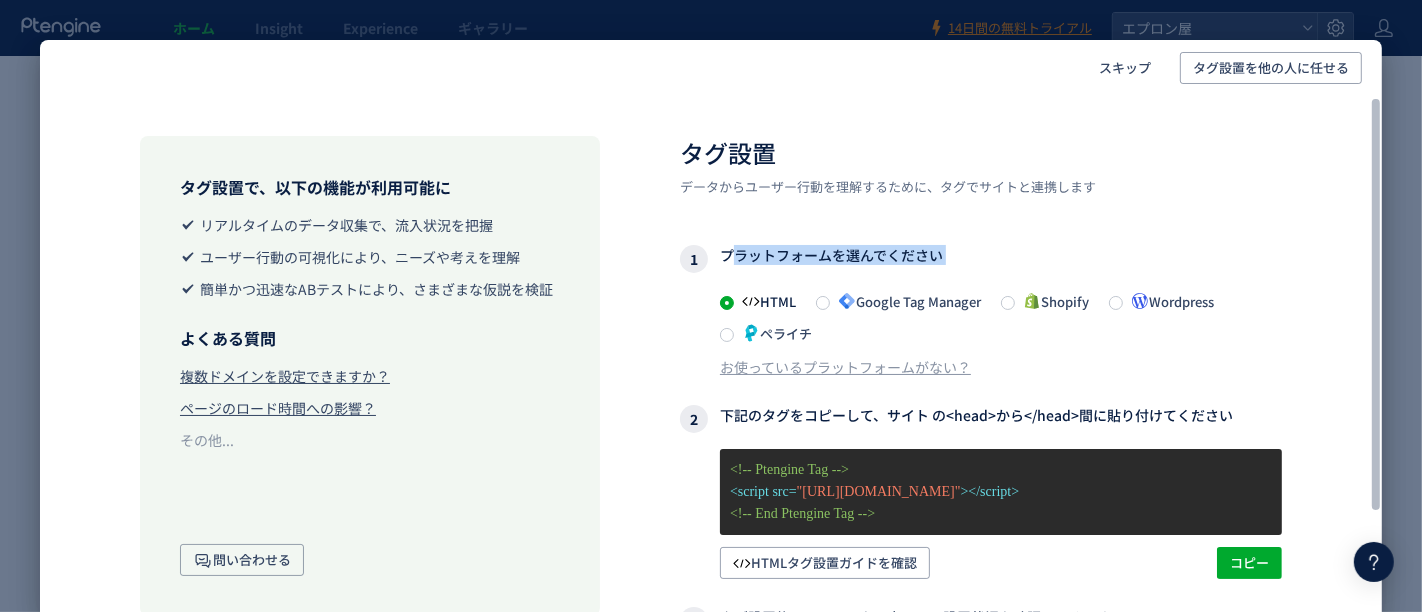 click on "Google Tag Manager" at bounding box center [905, 301] 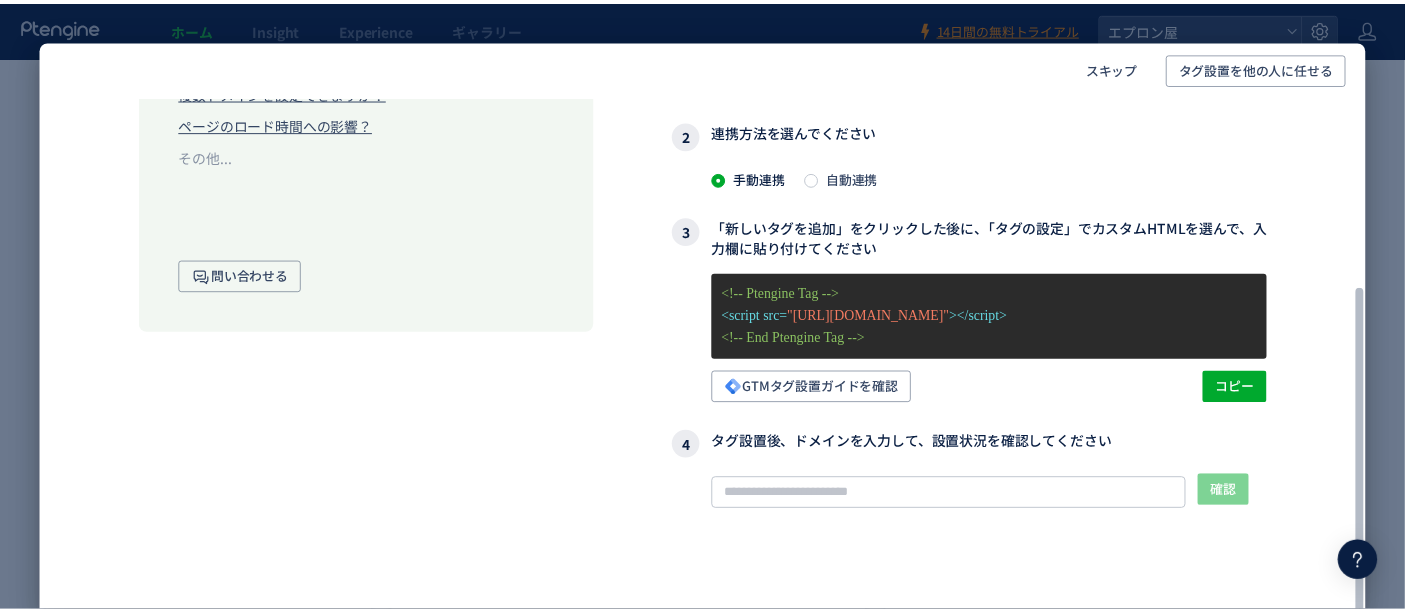 scroll, scrollTop: 296, scrollLeft: 0, axis: vertical 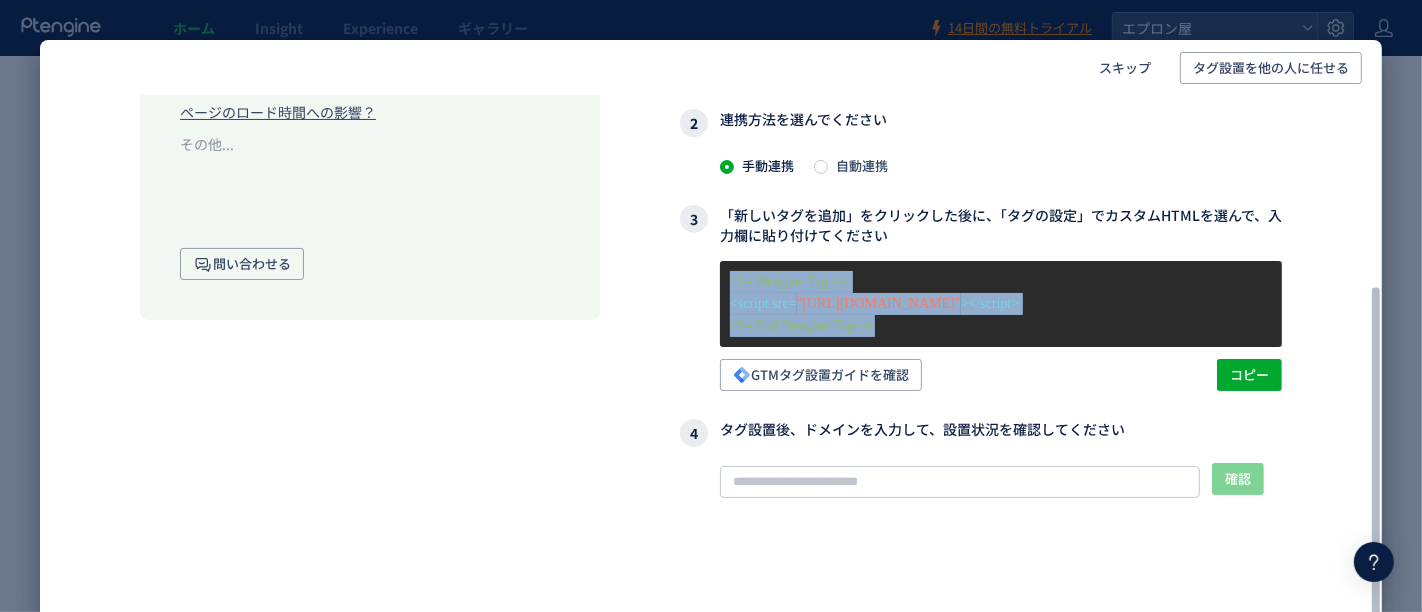 drag, startPoint x: 723, startPoint y: 274, endPoint x: 905, endPoint y: 315, distance: 186.56099 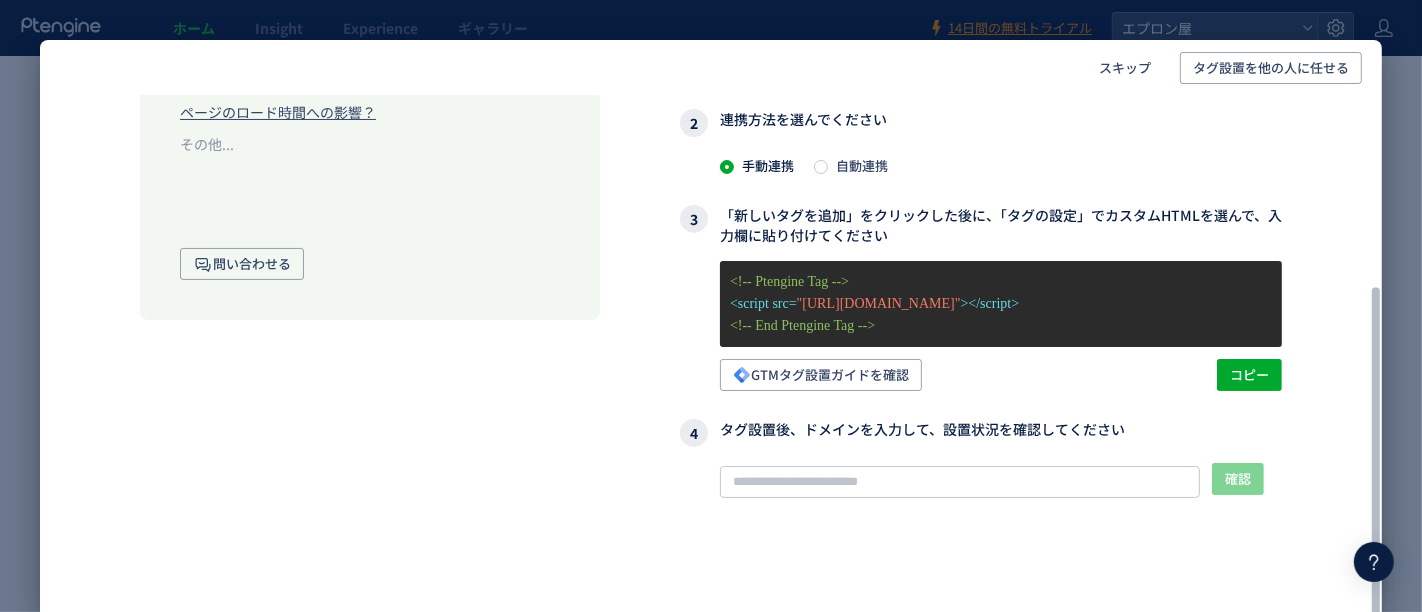 click on "3  「新しいタグを追加」をクリックした後に、「タグの設定」でカスタムHTMLを選んで、入力欄に貼り付けてください" at bounding box center [981, 225] 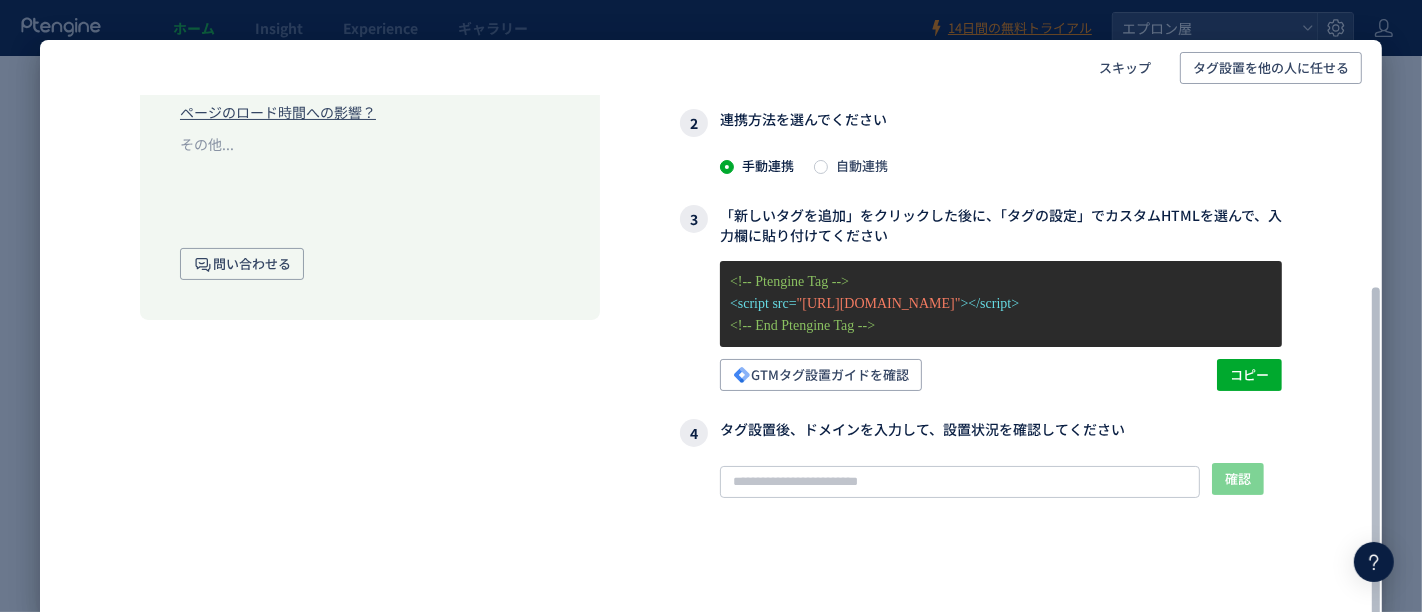 drag, startPoint x: 727, startPoint y: 210, endPoint x: 914, endPoint y: 234, distance: 188.53381 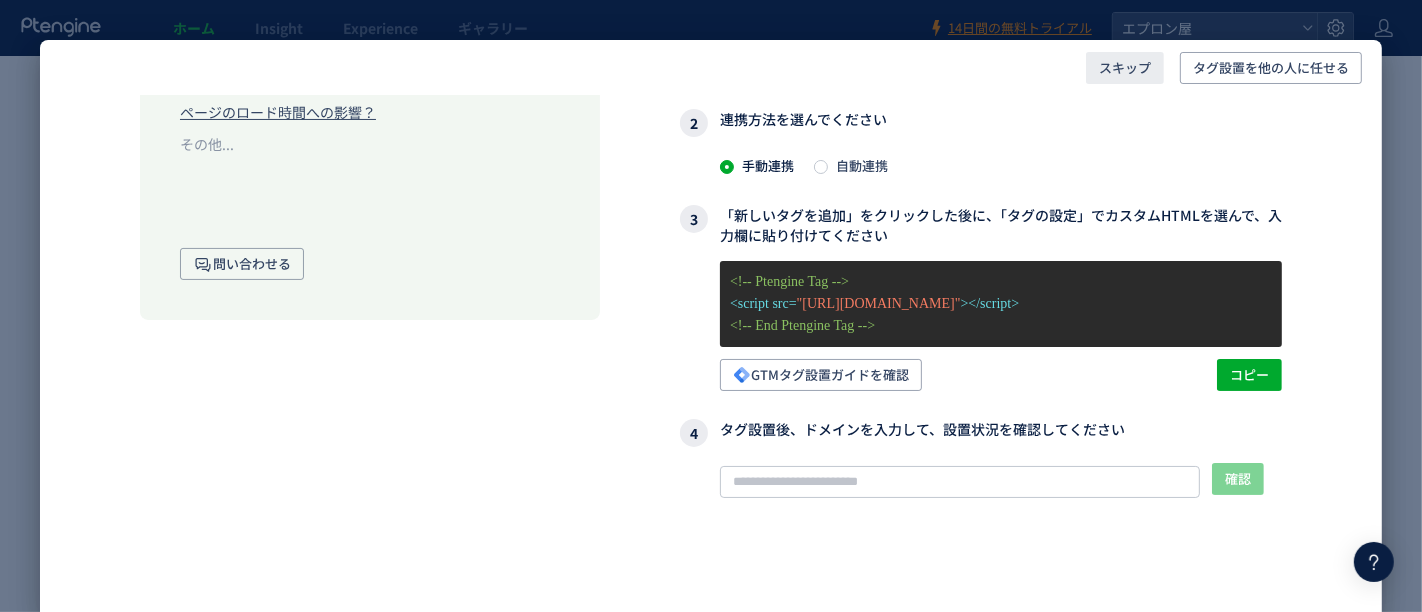 click on "スキップ" at bounding box center [1125, 68] 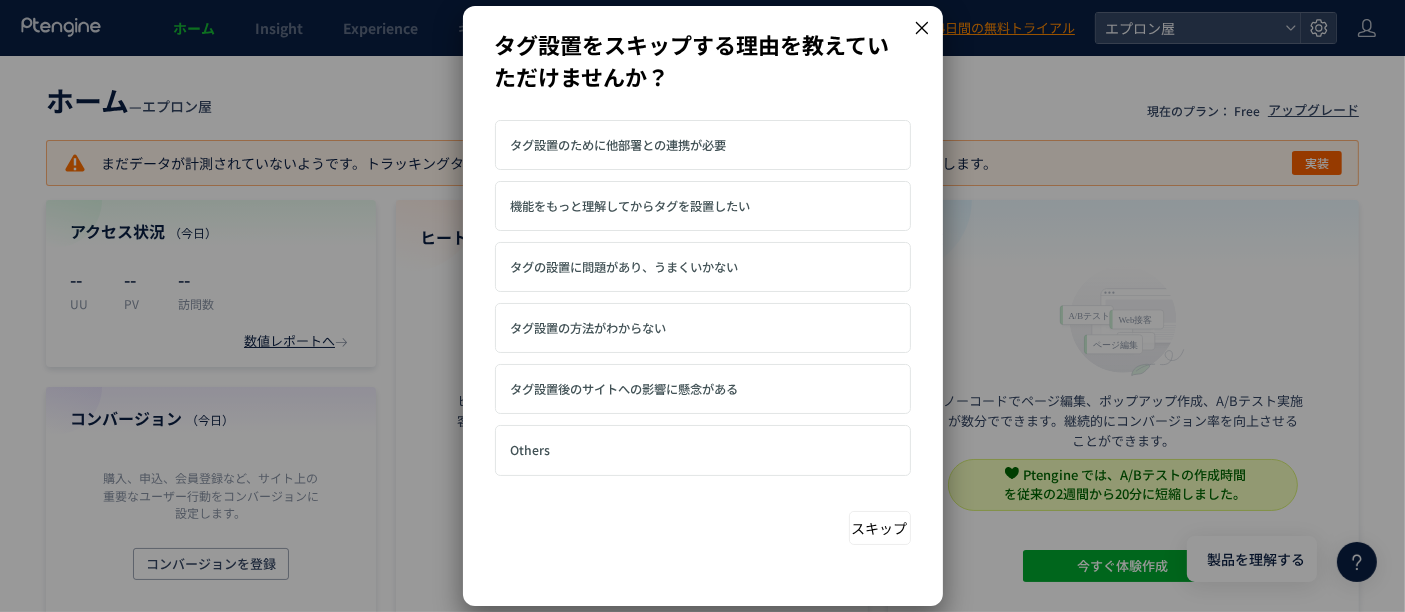 click 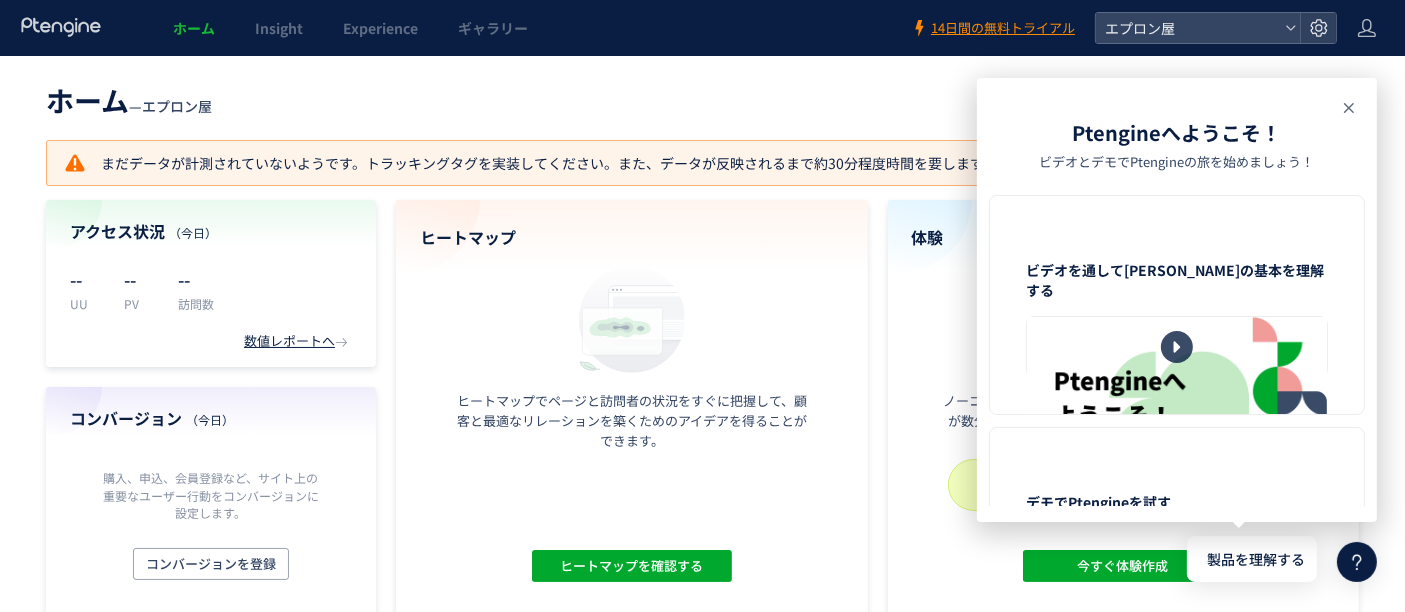 click 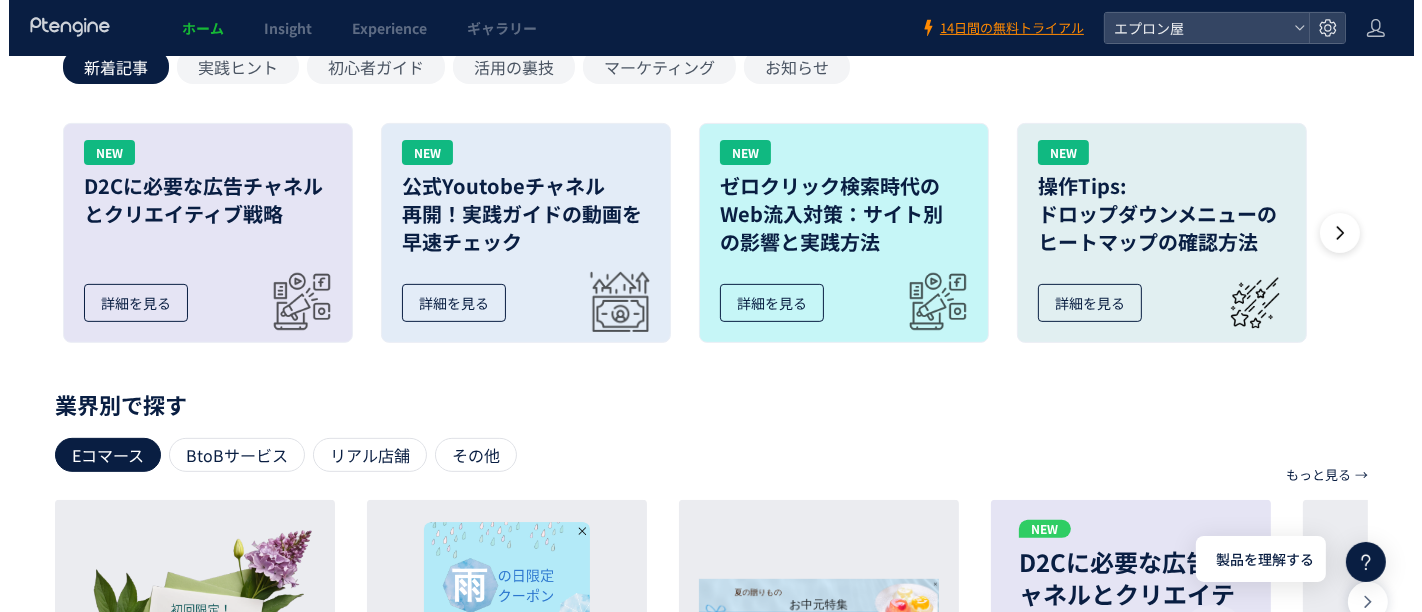 scroll, scrollTop: 0, scrollLeft: 0, axis: both 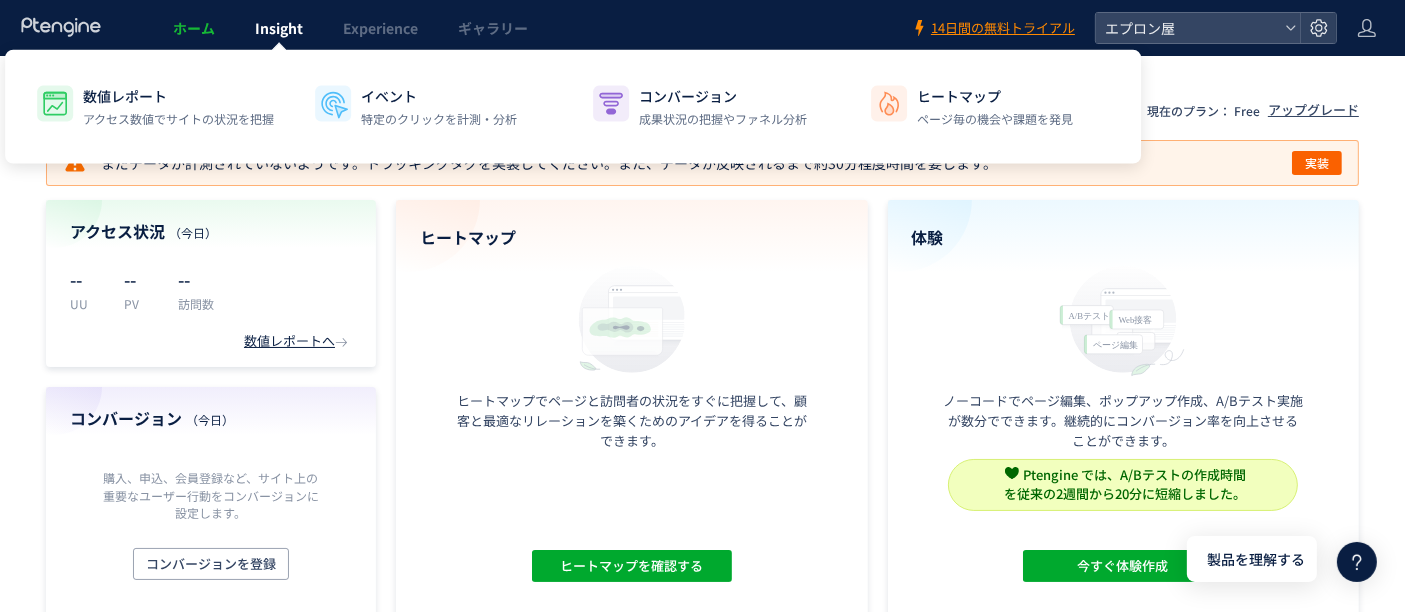 click on "Insight" 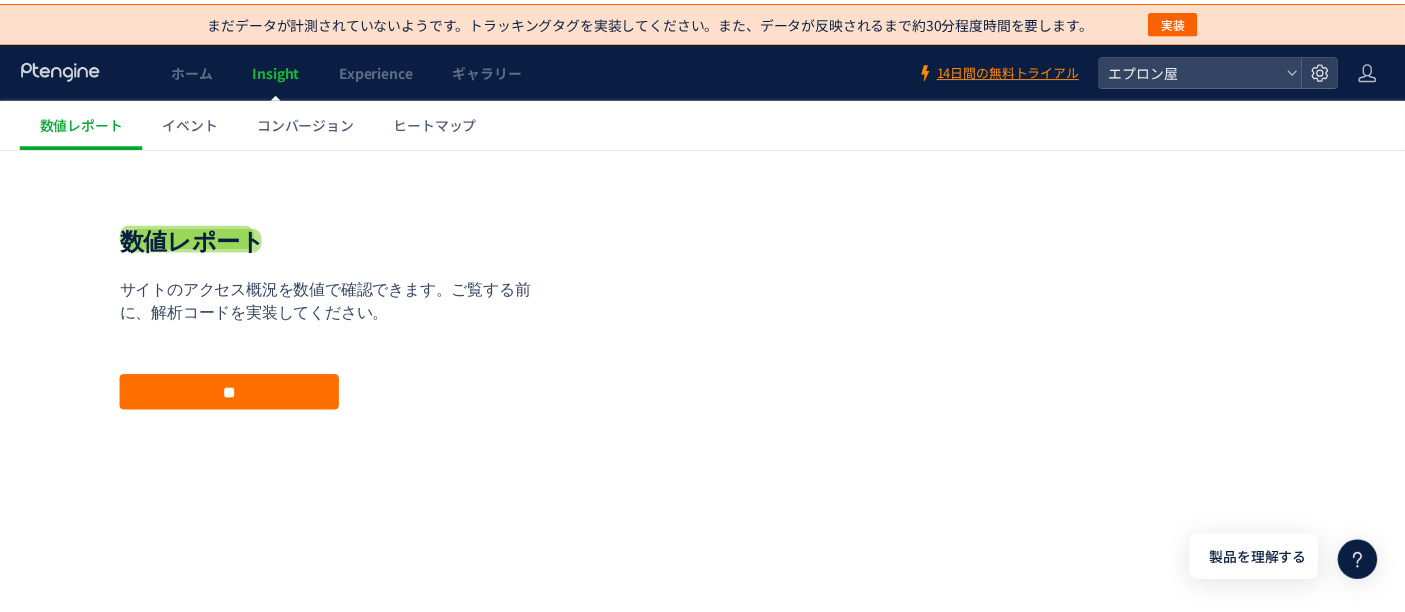 scroll, scrollTop: 0, scrollLeft: 0, axis: both 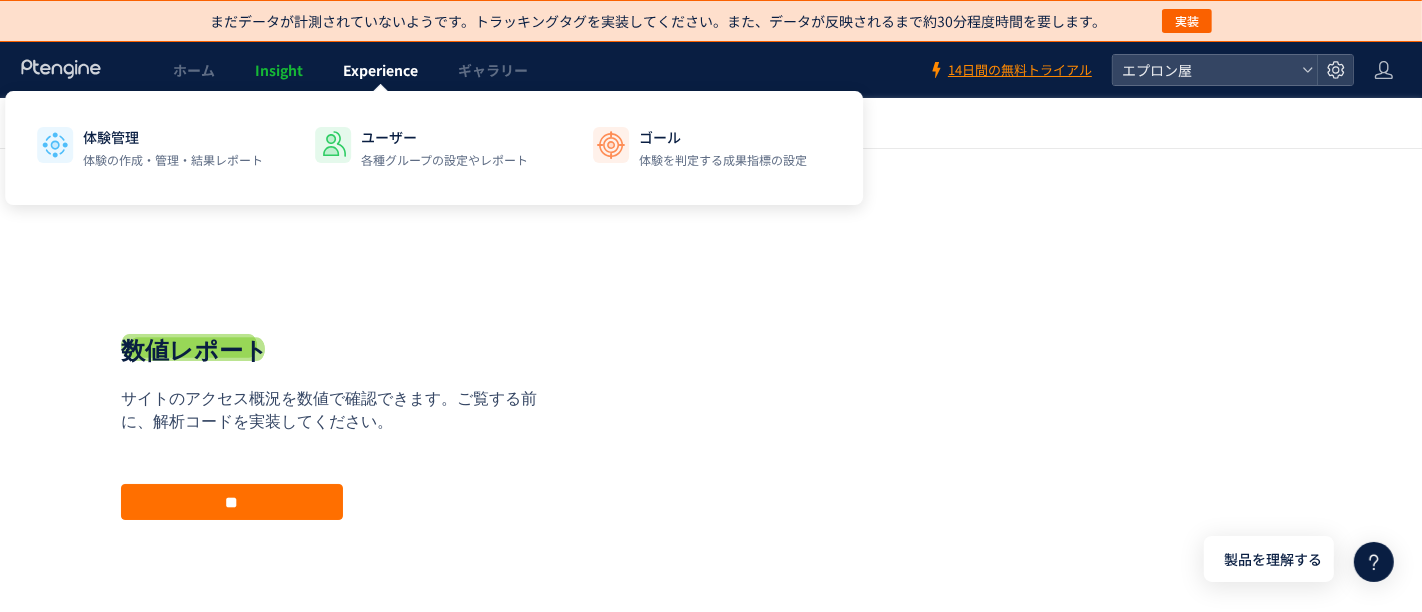 click on "Experience" at bounding box center [380, 70] 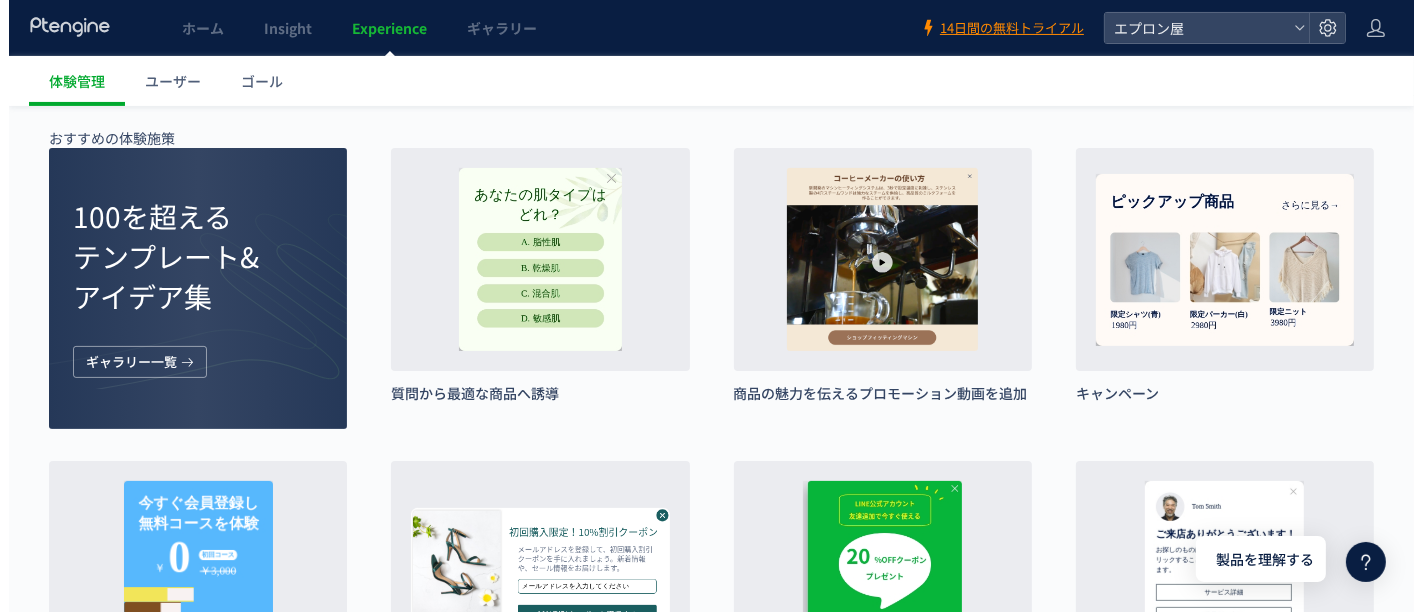 scroll, scrollTop: 0, scrollLeft: 0, axis: both 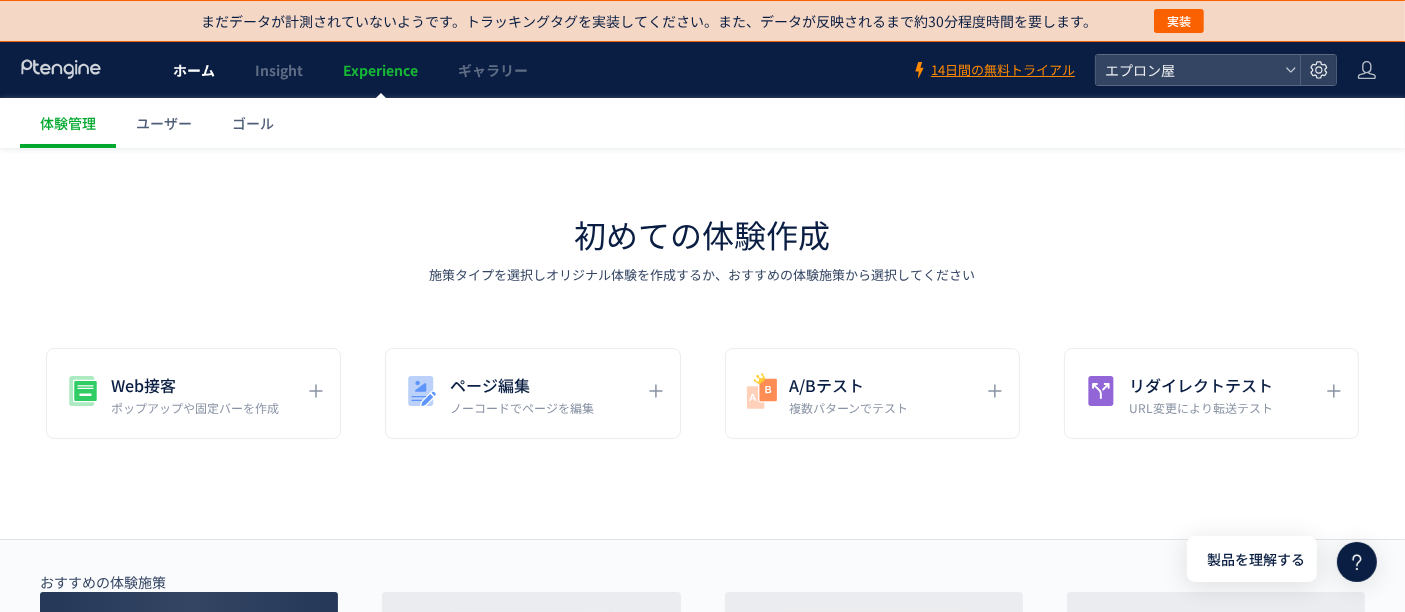 click on "ホーム" at bounding box center [194, 70] 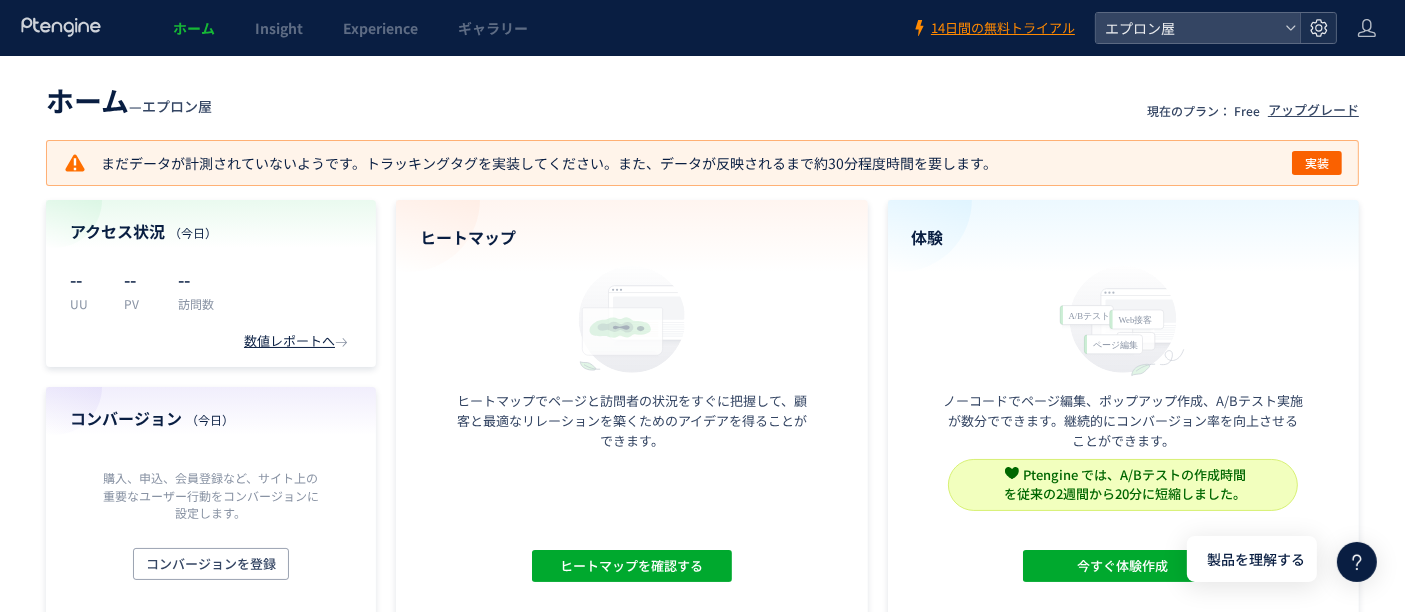 click 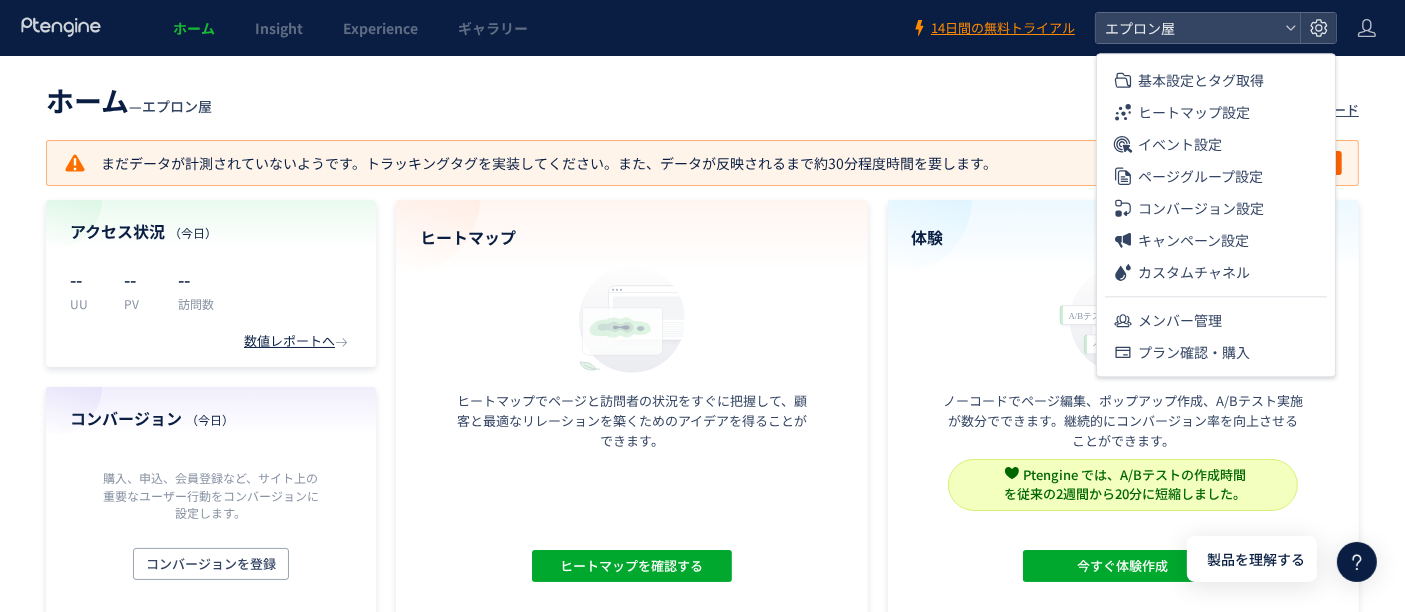 click on "ホーム  —  エプロン屋 現在のプラン： Free アップグレード" at bounding box center [702, 98] 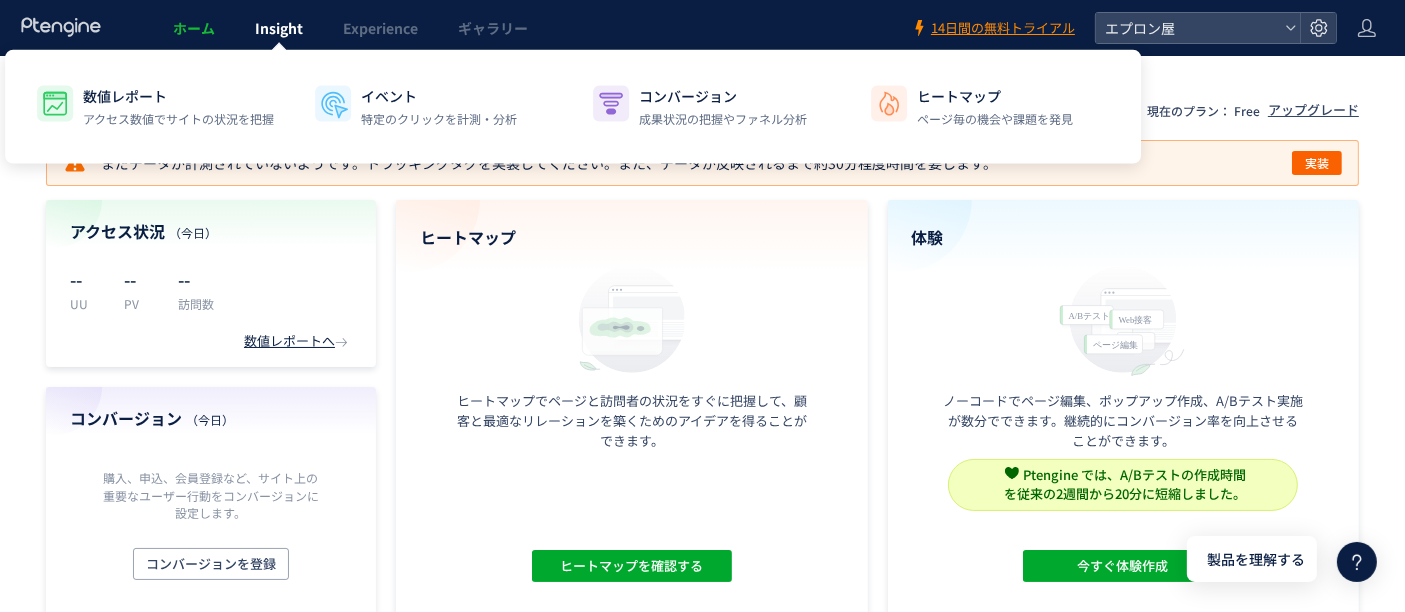 click on "Insight" at bounding box center (279, 28) 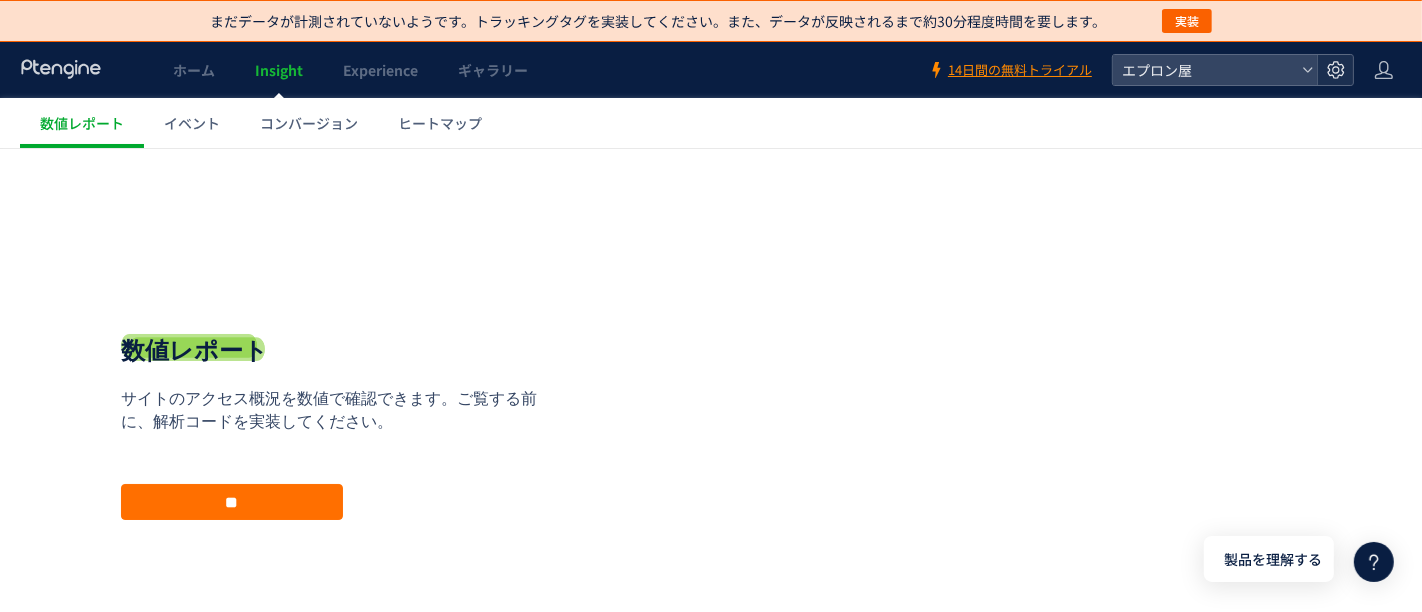 click 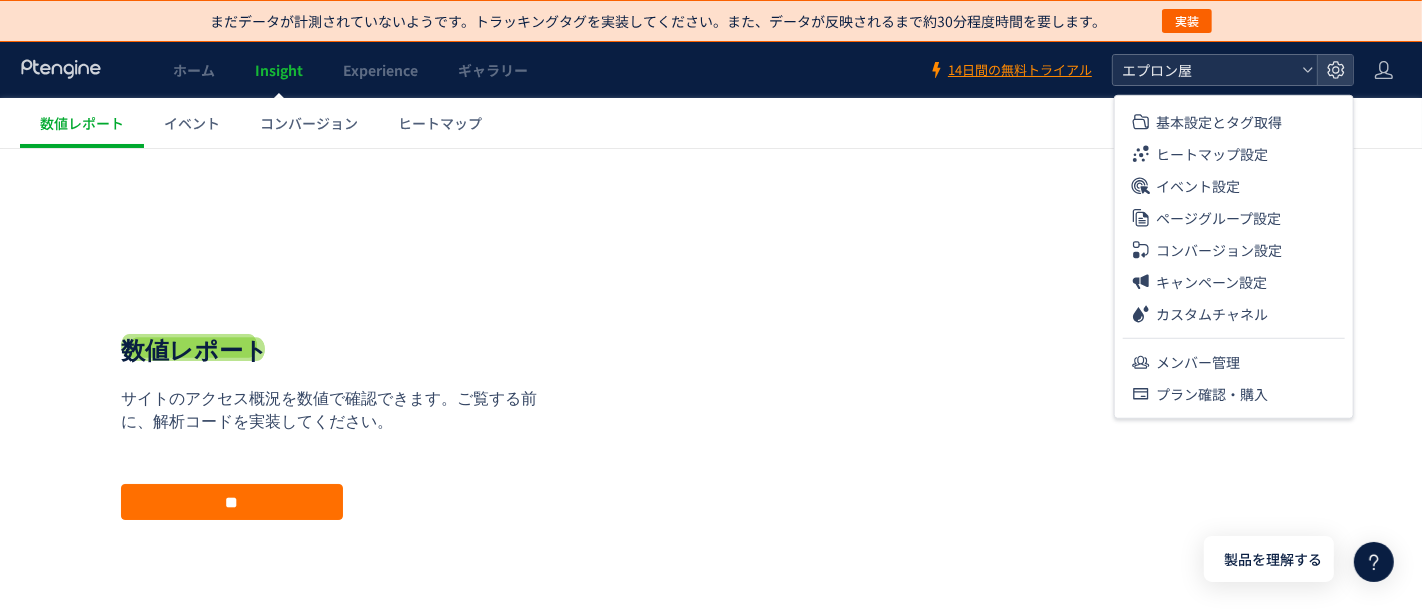 click on "エプロン屋" 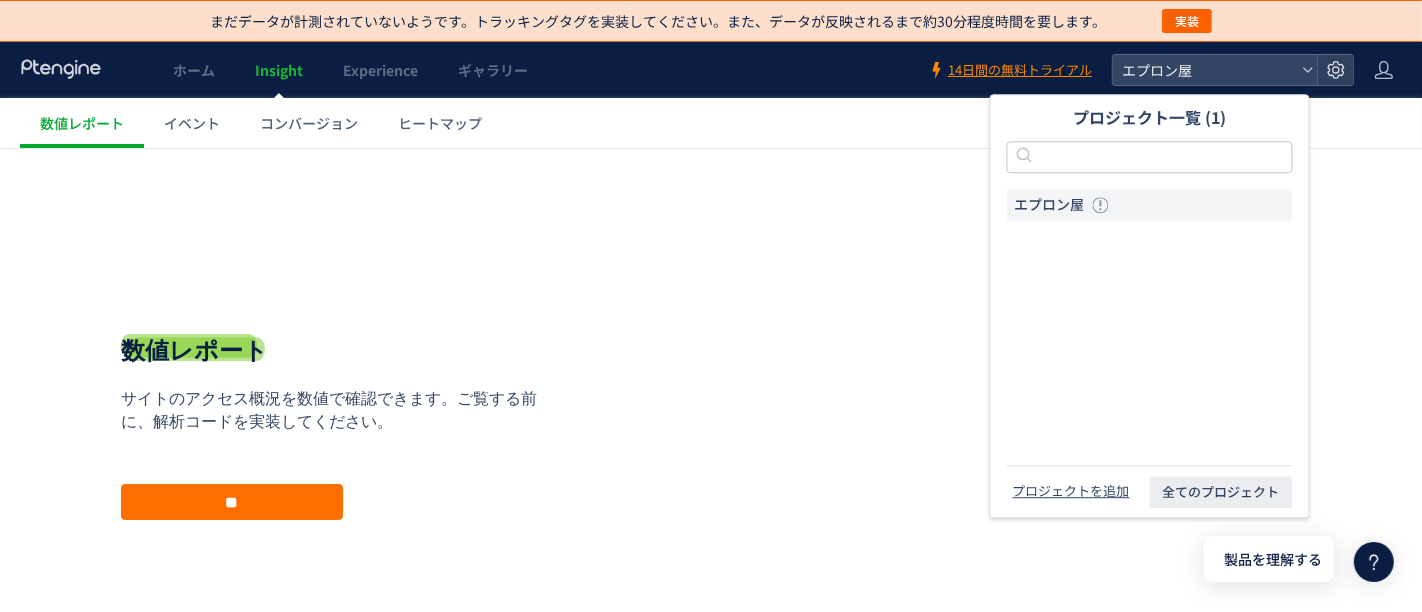 click on "戻る
デフォルト設定では本日のデータを表示しています。
カレンダーでご覧になりたい期間を指定することができます。
07/24
07/30
[DATE] [DATE] 先週 先月 過去7日間([DATE]含む) 過去30日間([DATE]含む) OK Cancel
ページ
ページグループ
パラメーター除去後
URL" at bounding box center (711, 442) 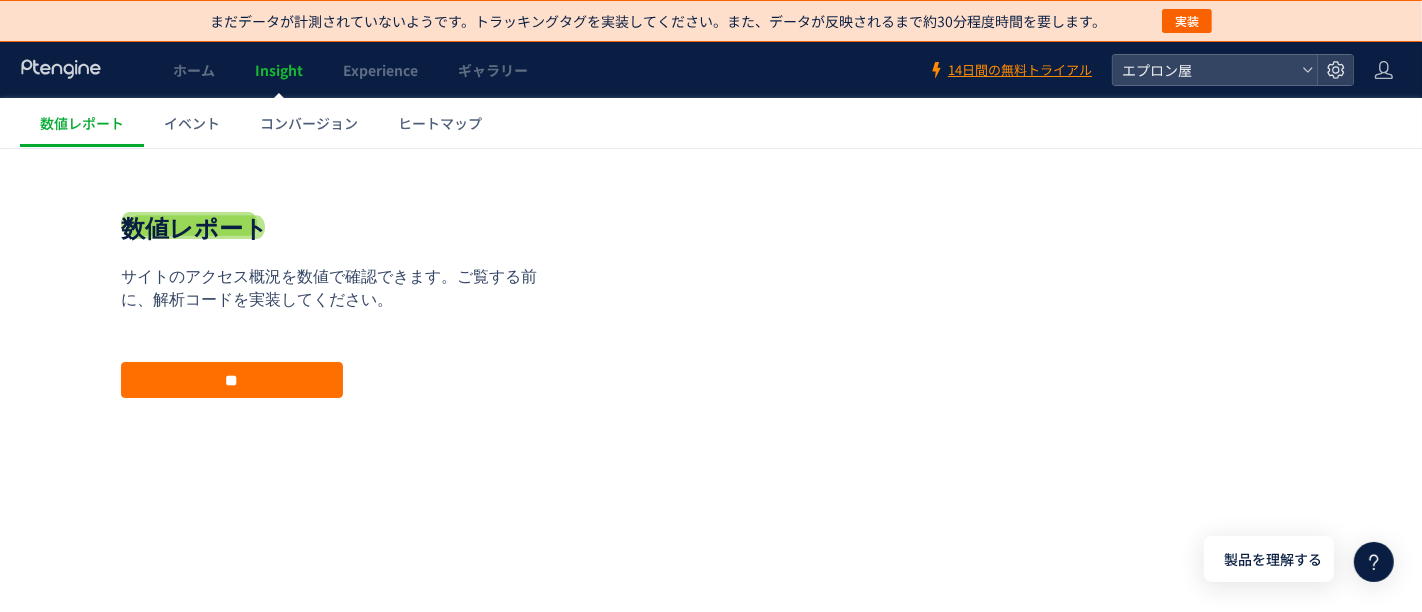scroll, scrollTop: 125, scrollLeft: 0, axis: vertical 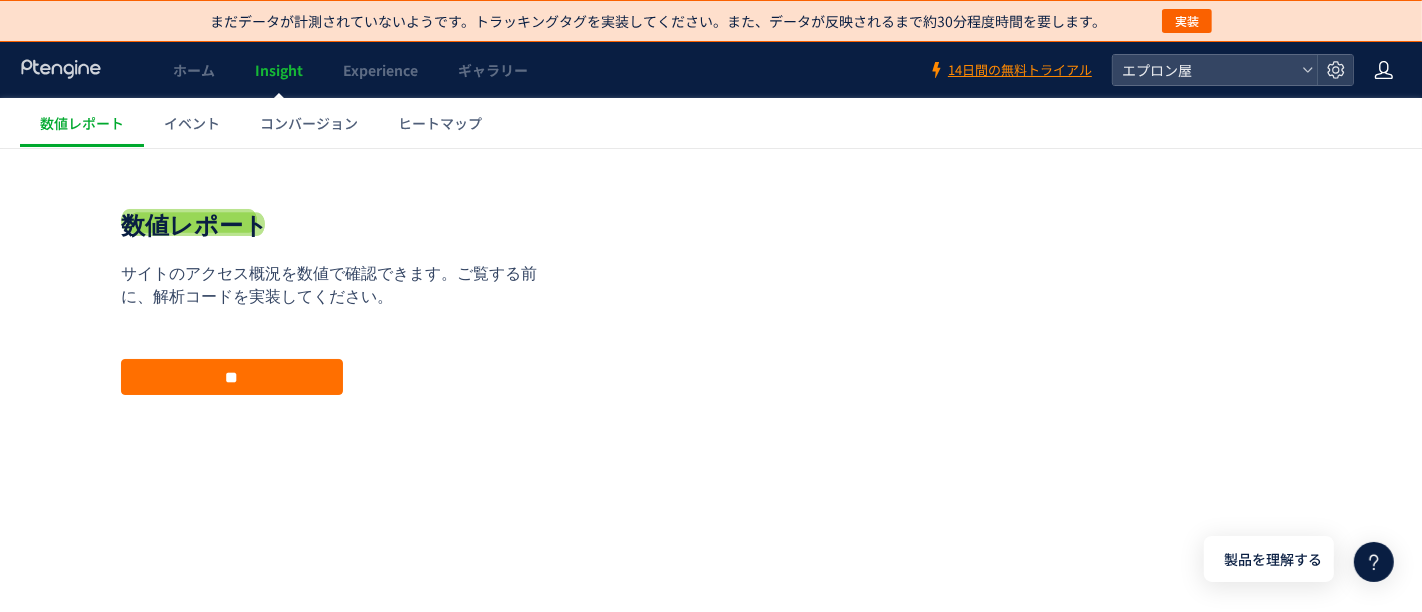 click 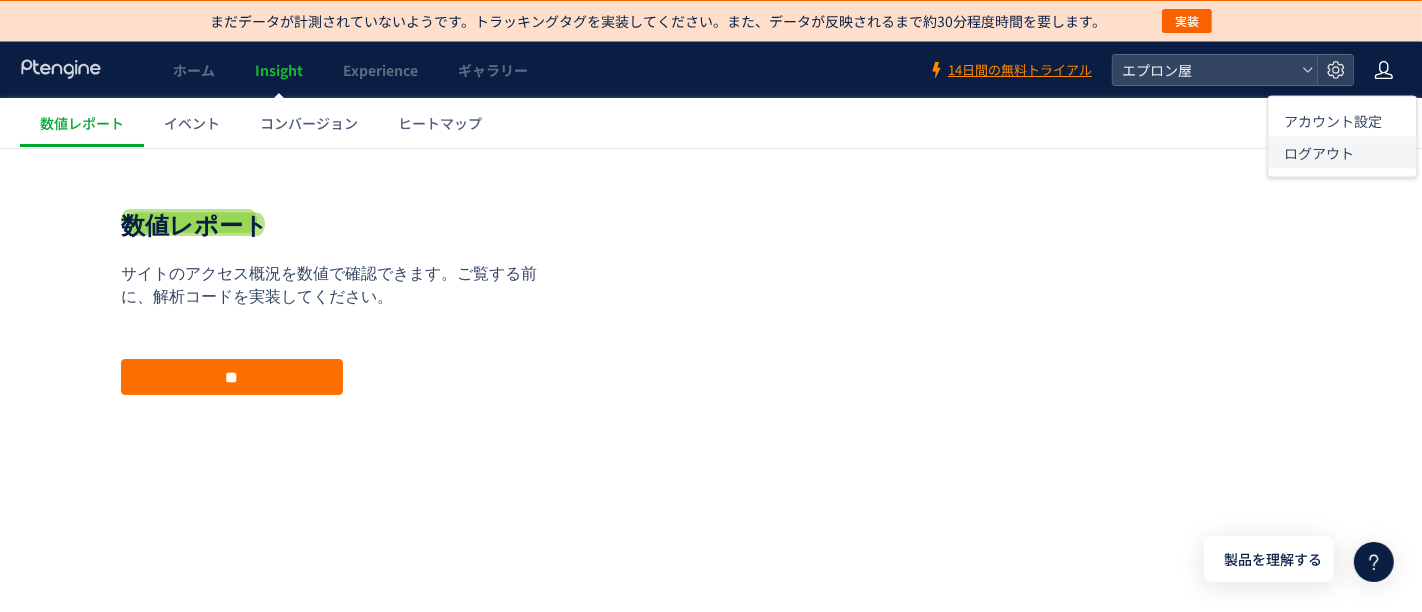 click on "ログアウト" 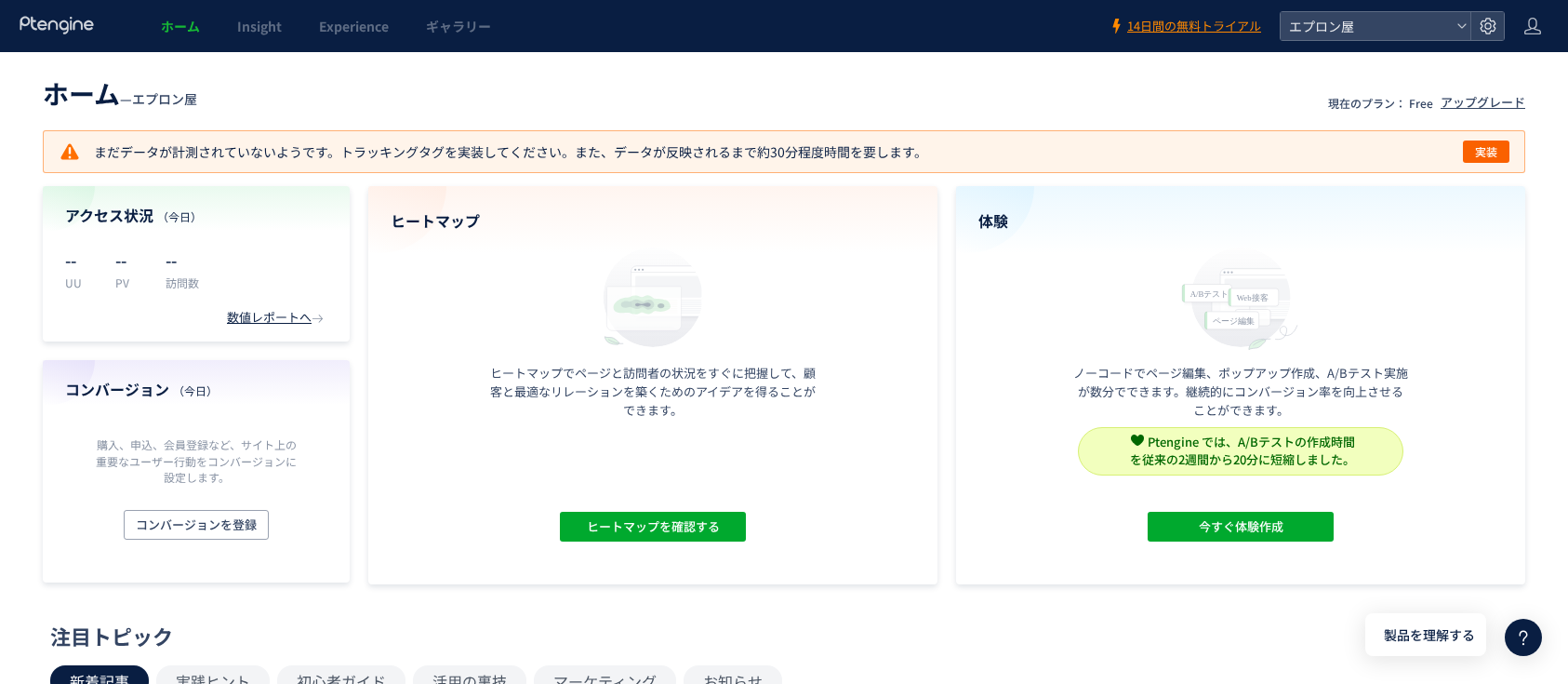 scroll, scrollTop: 0, scrollLeft: 0, axis: both 